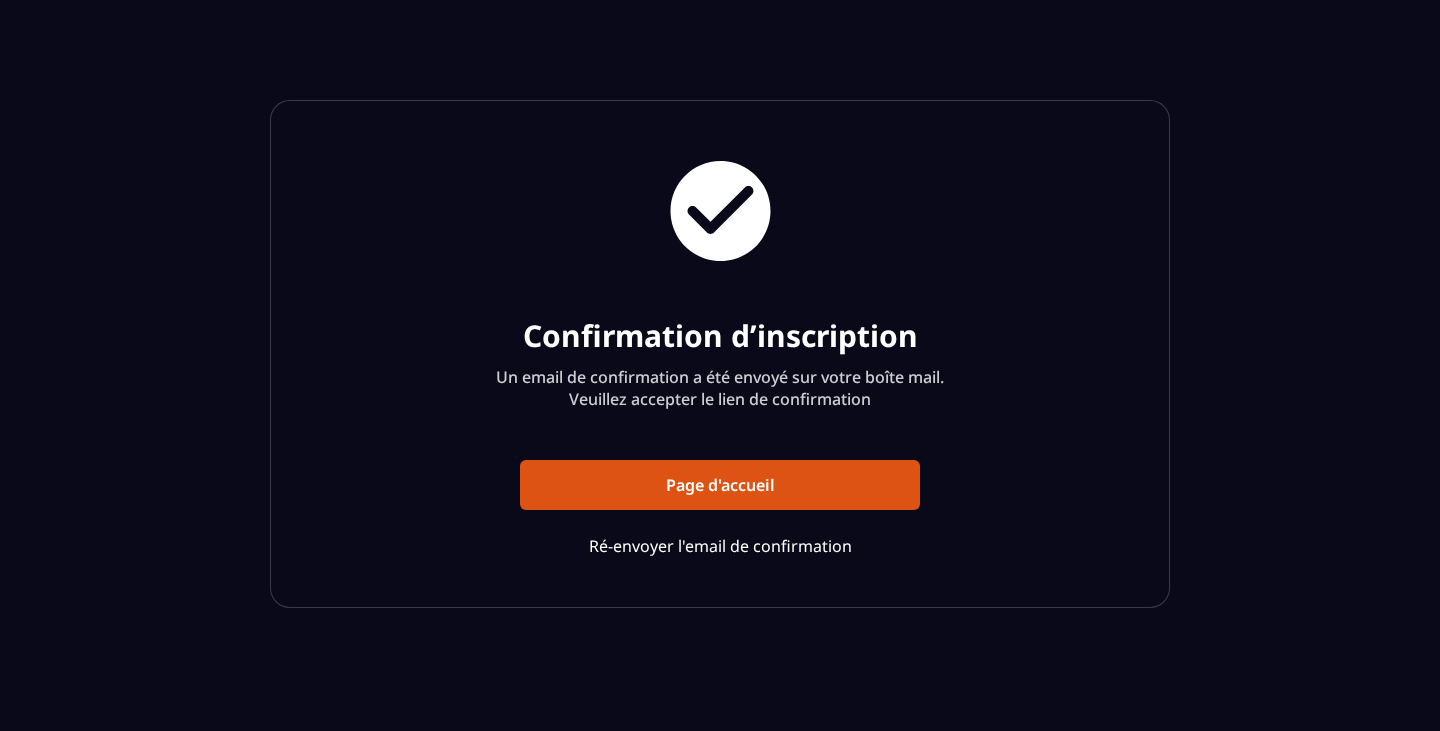 scroll, scrollTop: 0, scrollLeft: 0, axis: both 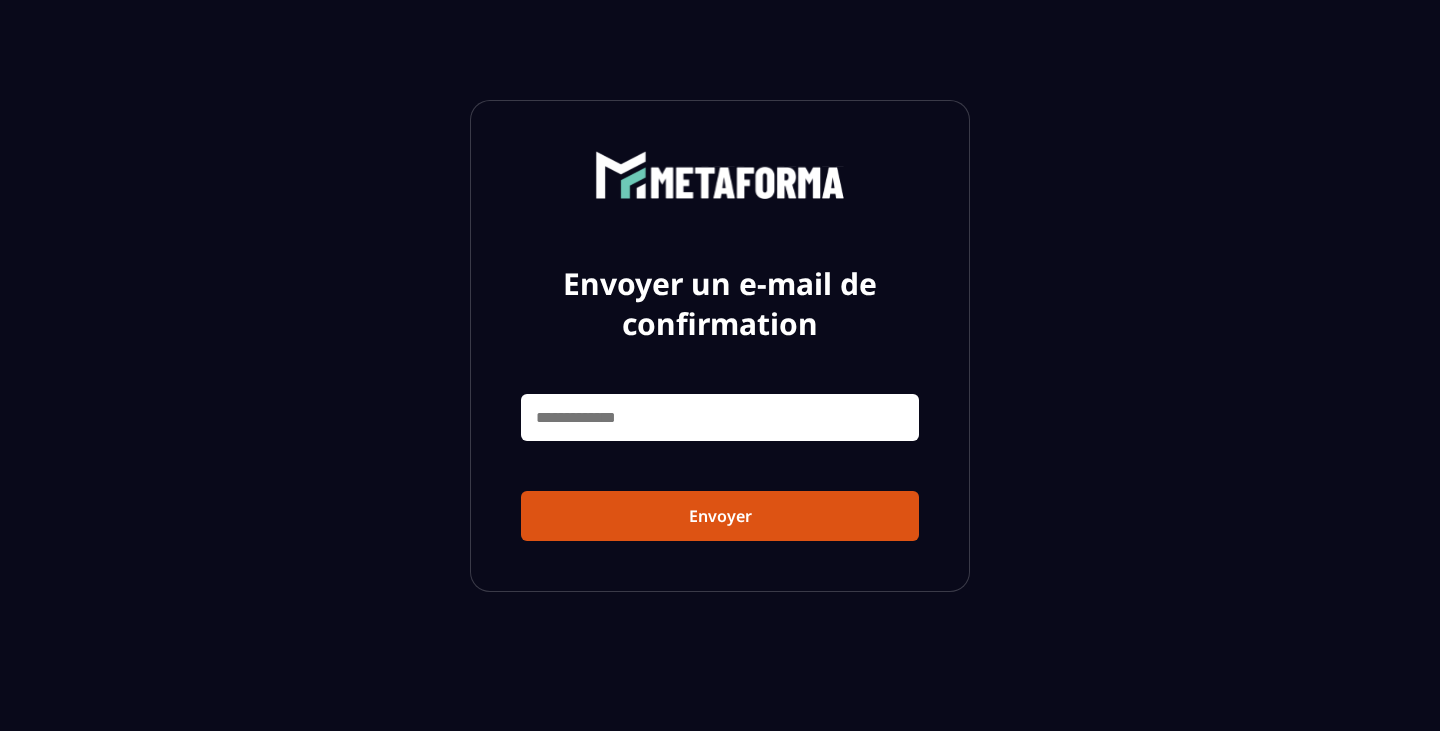 click at bounding box center [720, 417] 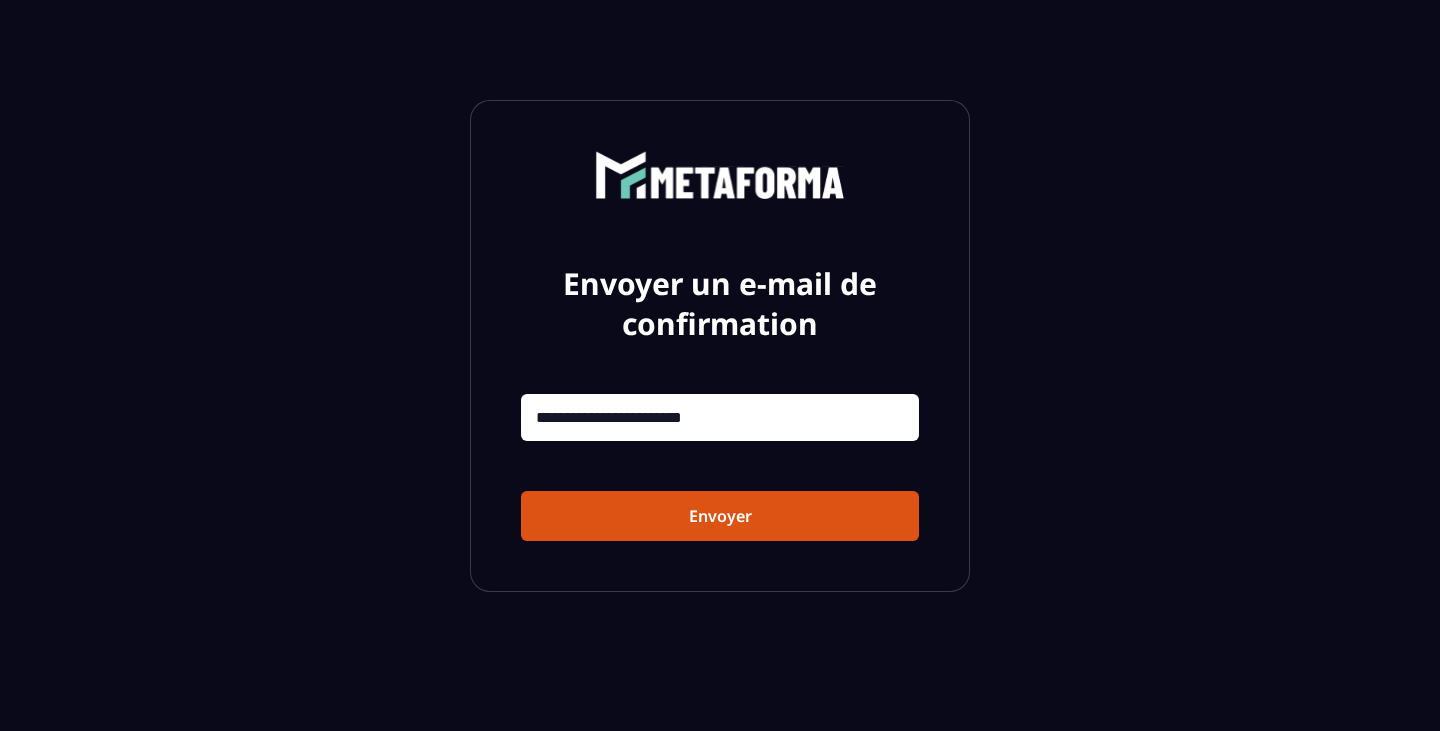 type on "**********" 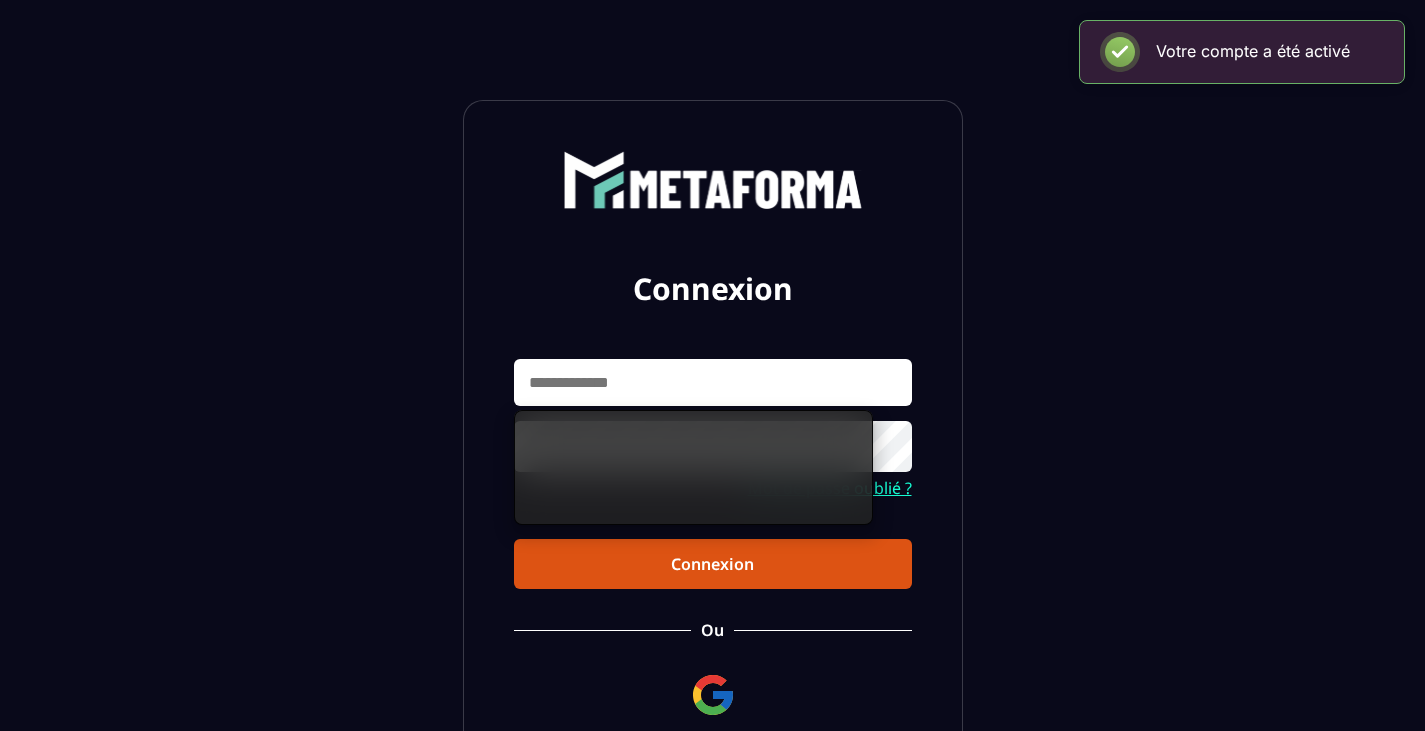 scroll, scrollTop: 0, scrollLeft: 0, axis: both 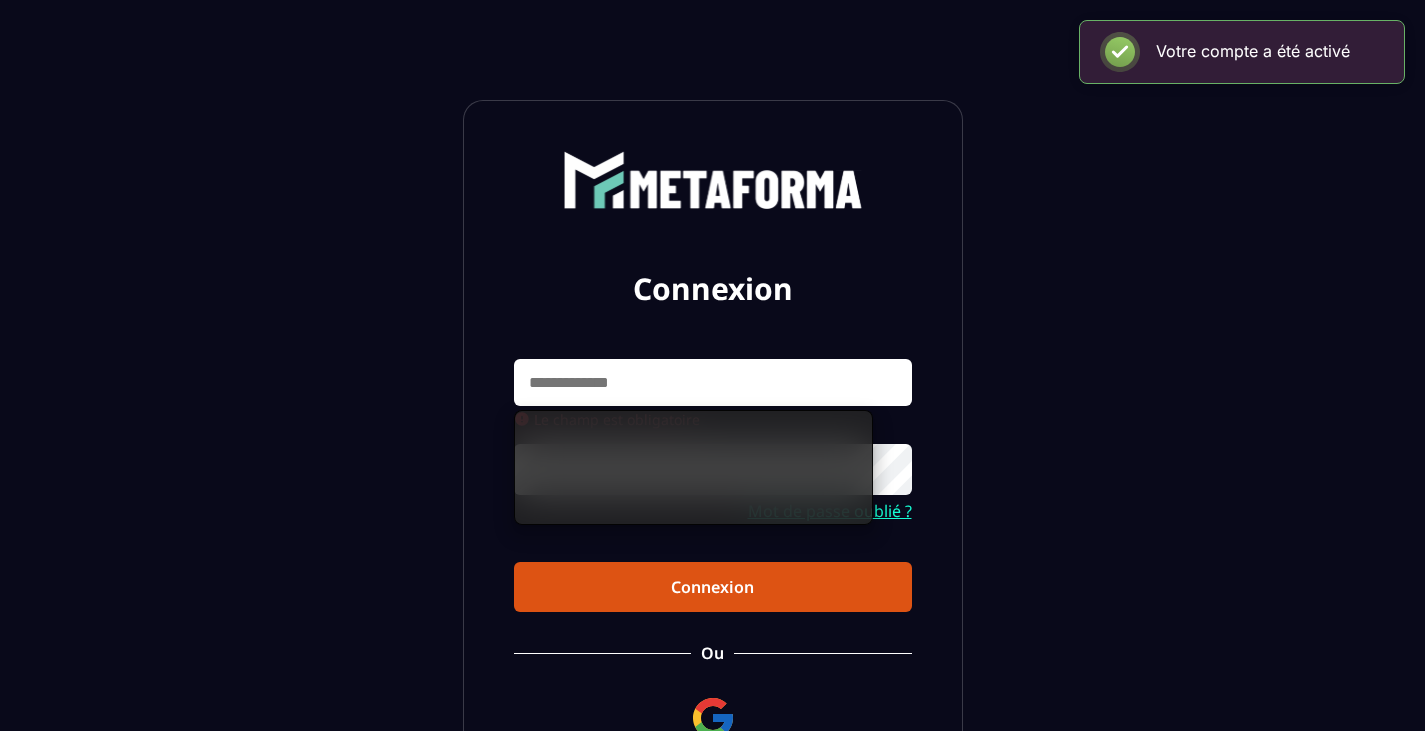 type on "**********" 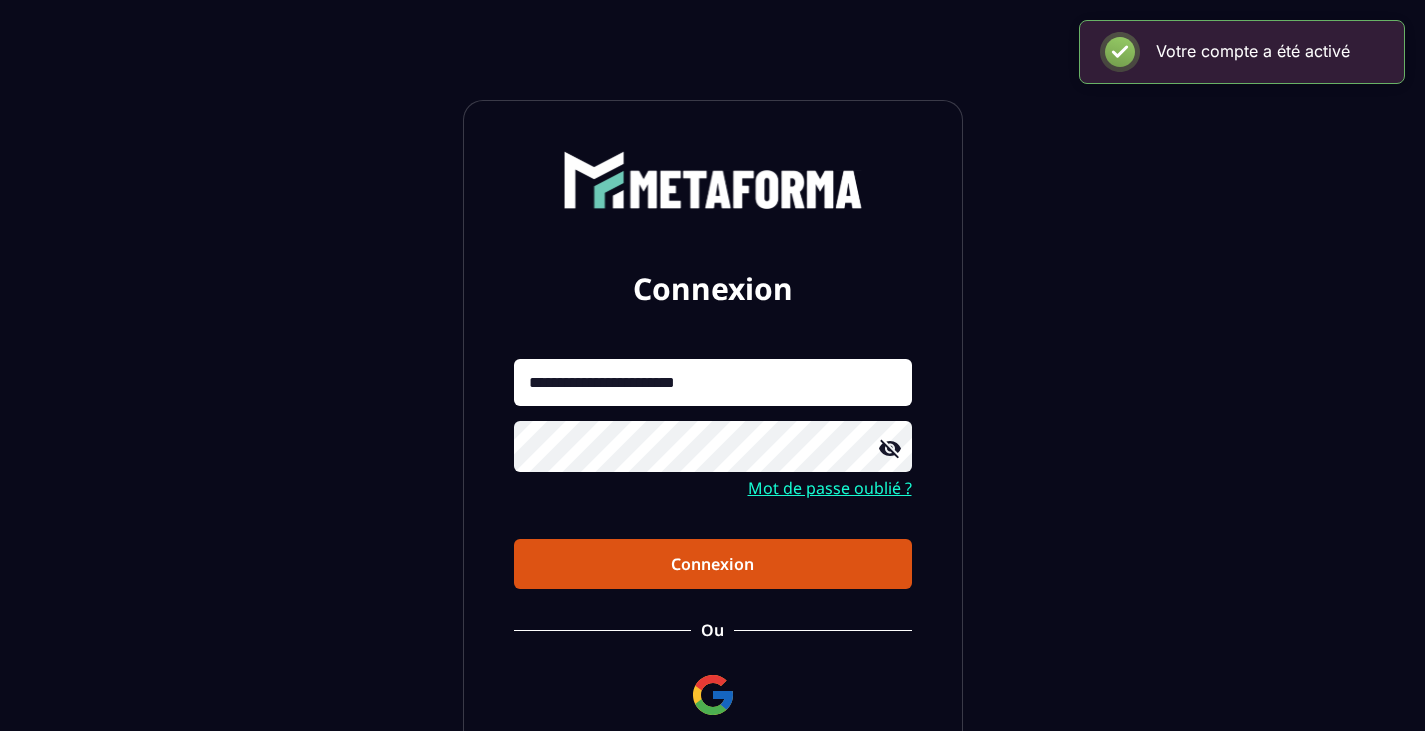 click on "Connexion" at bounding box center (713, 564) 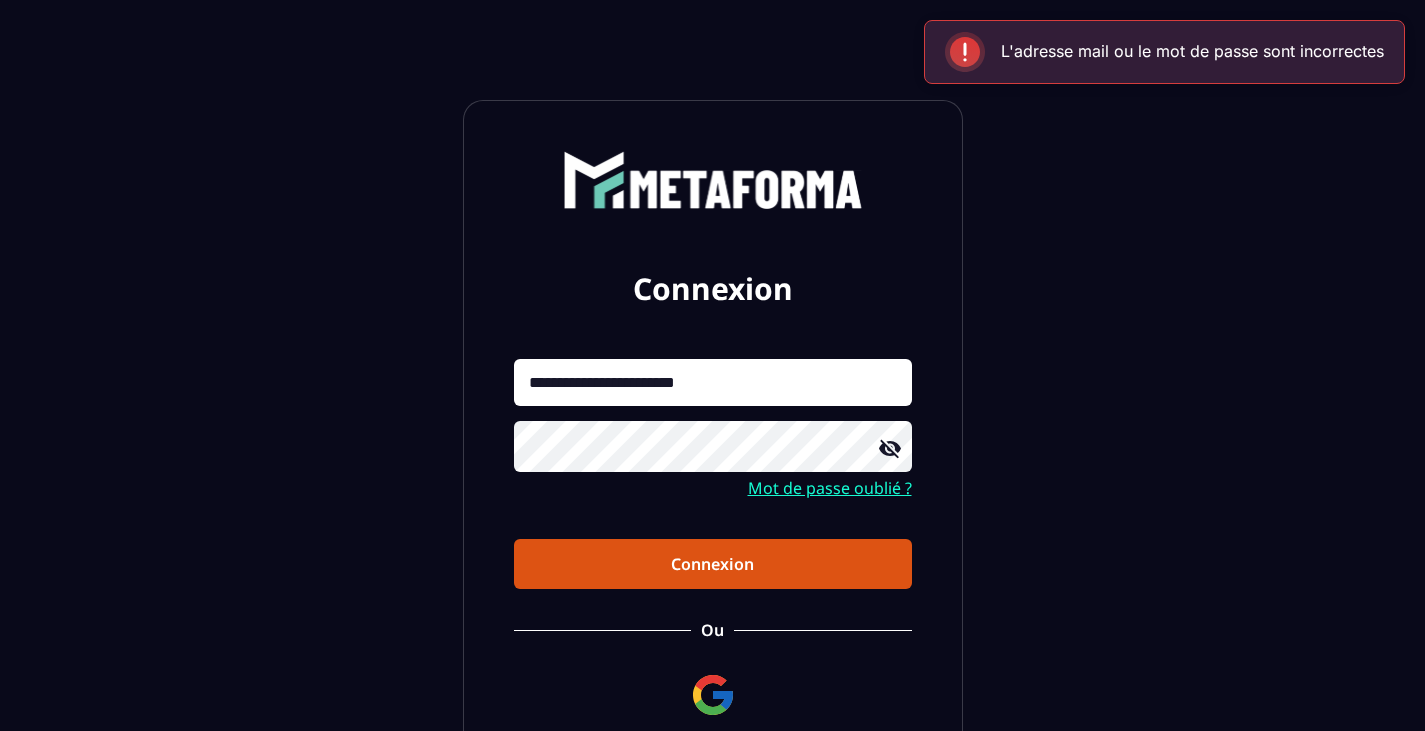 click 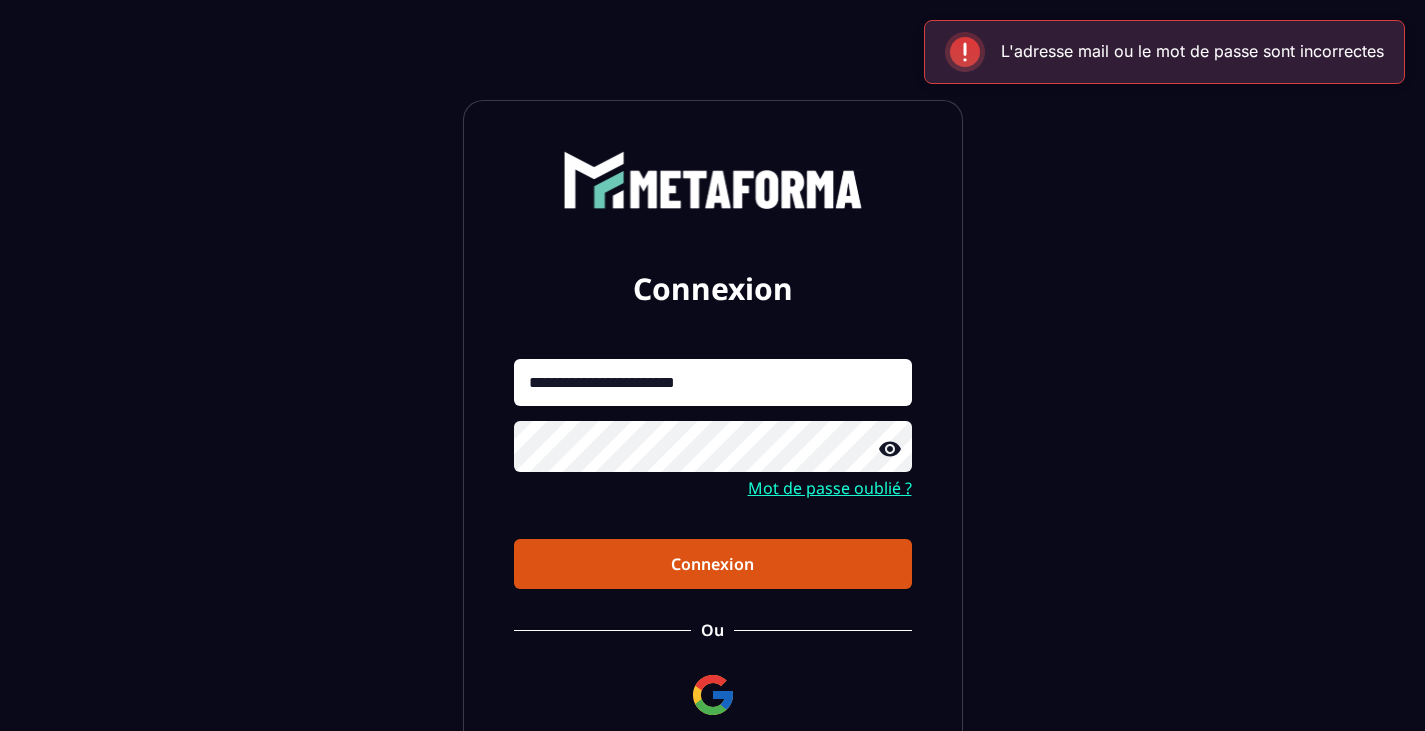 click on "Connexion" at bounding box center [713, 564] 